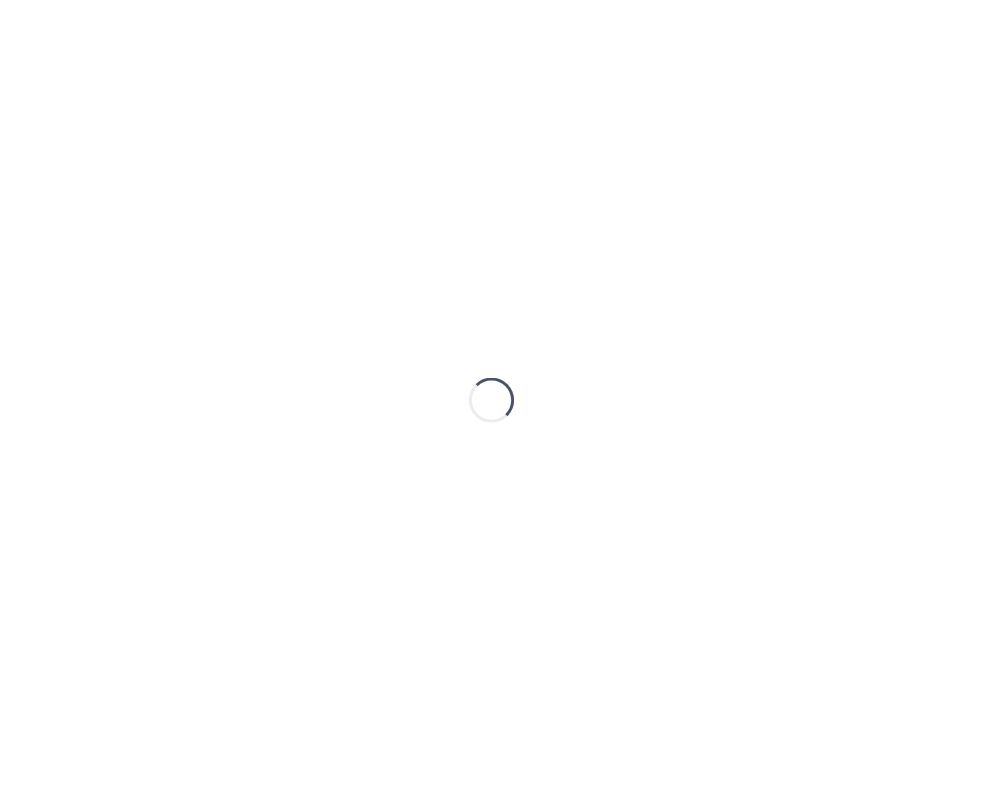 scroll, scrollTop: 0, scrollLeft: 0, axis: both 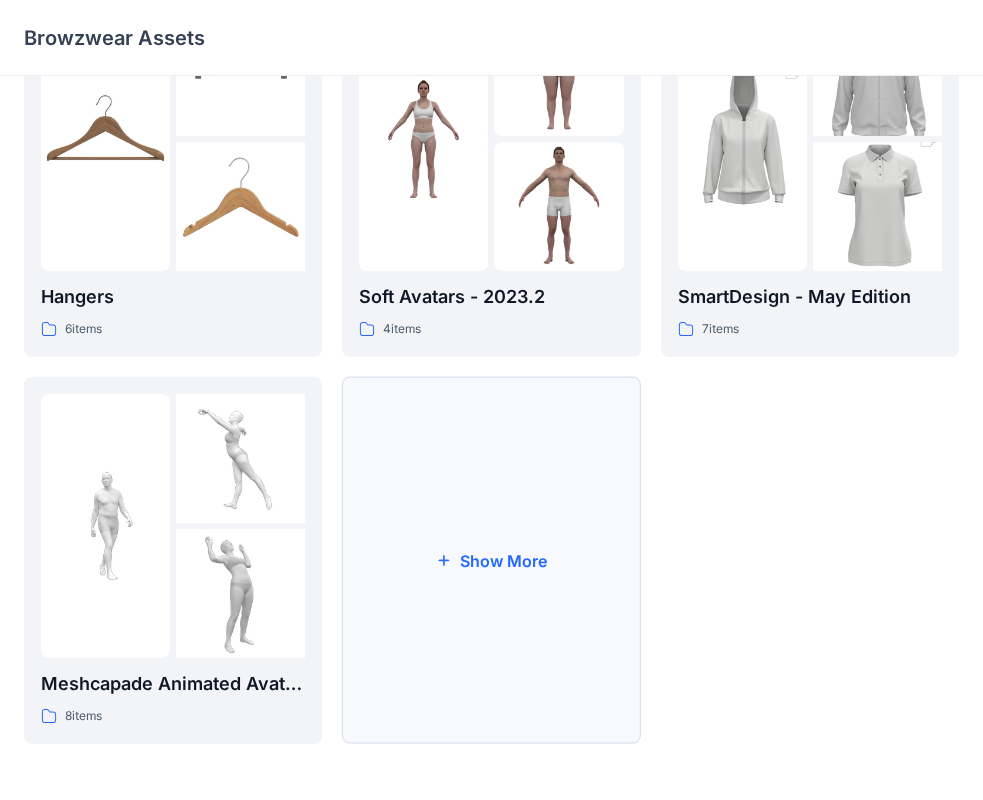 click on "Show More" at bounding box center [491, 560] 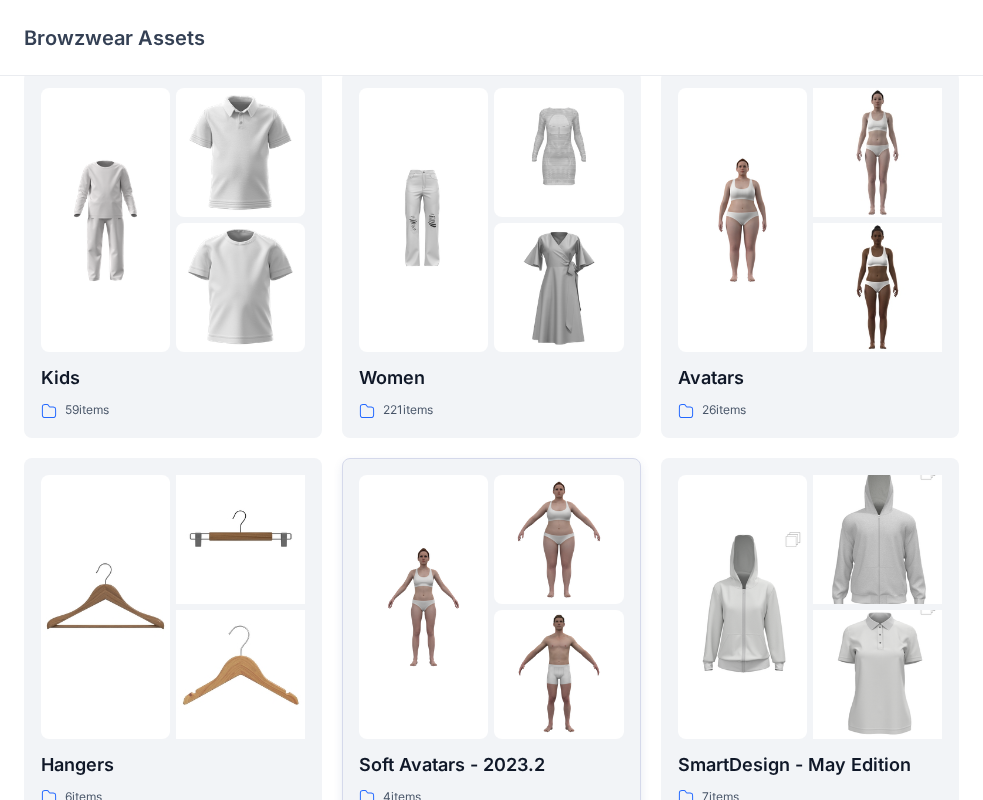 scroll, scrollTop: 0, scrollLeft: 0, axis: both 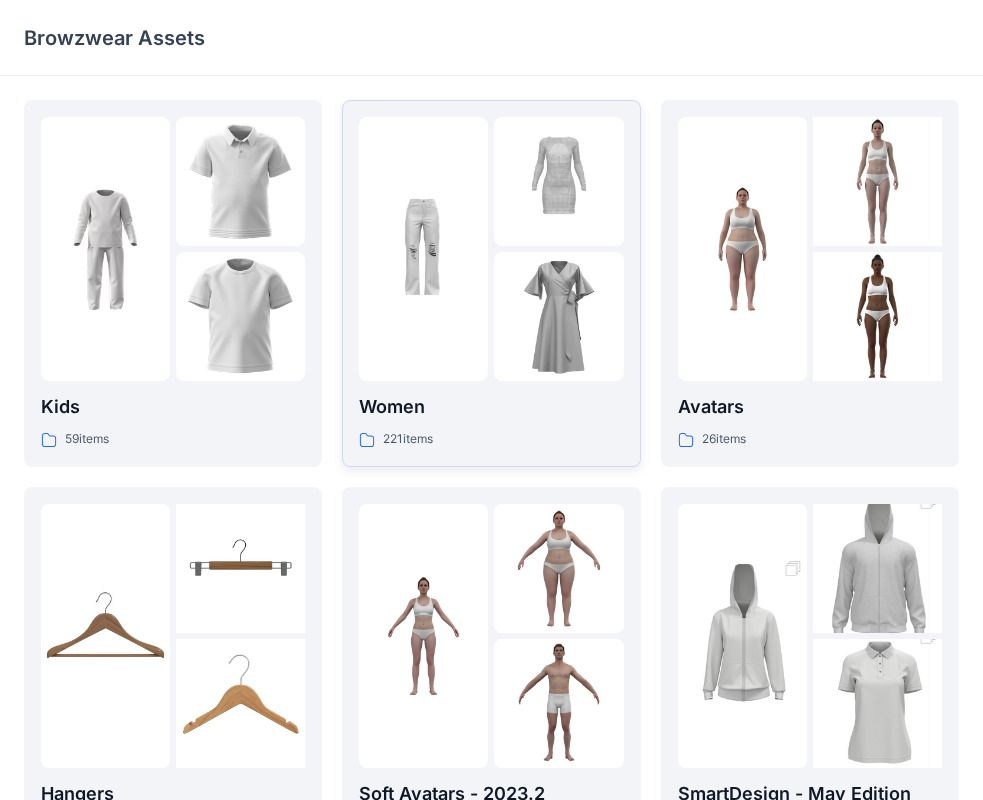 click at bounding box center [423, 249] 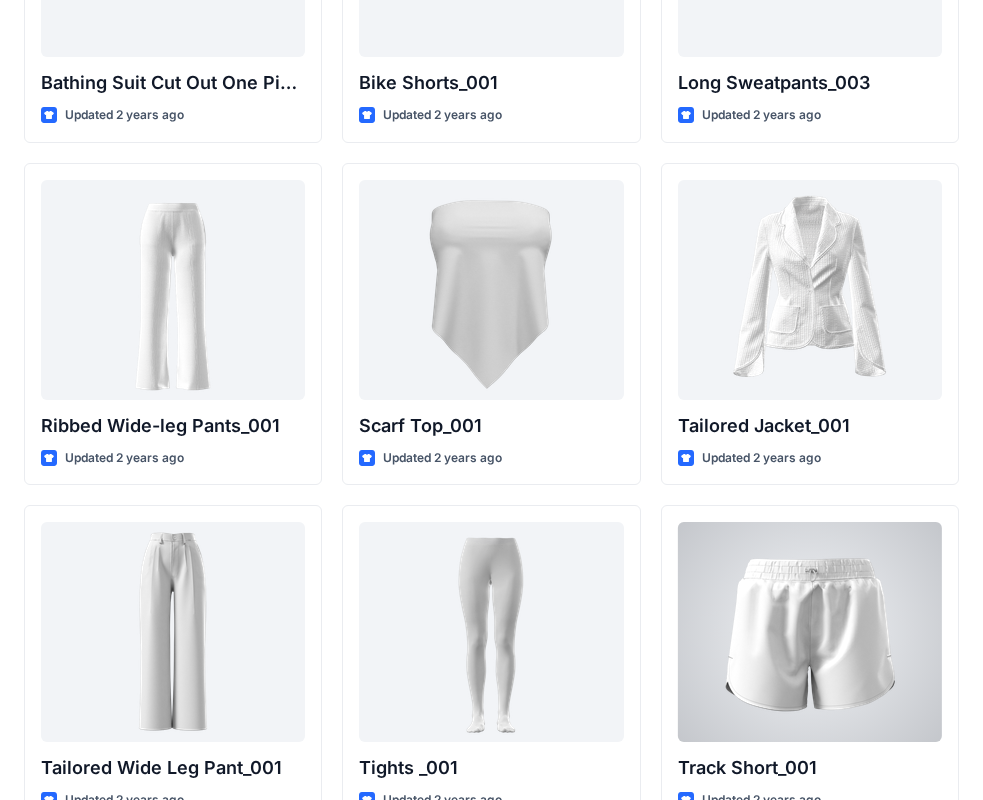 scroll, scrollTop: 22599, scrollLeft: 0, axis: vertical 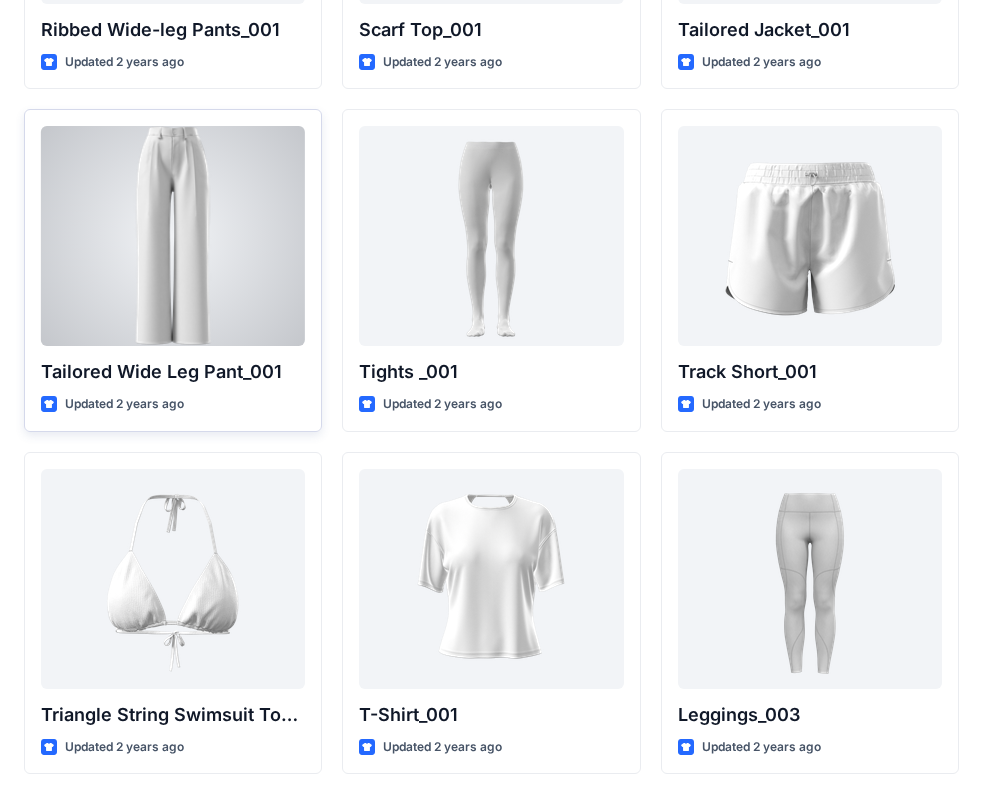 click at bounding box center [173, 236] 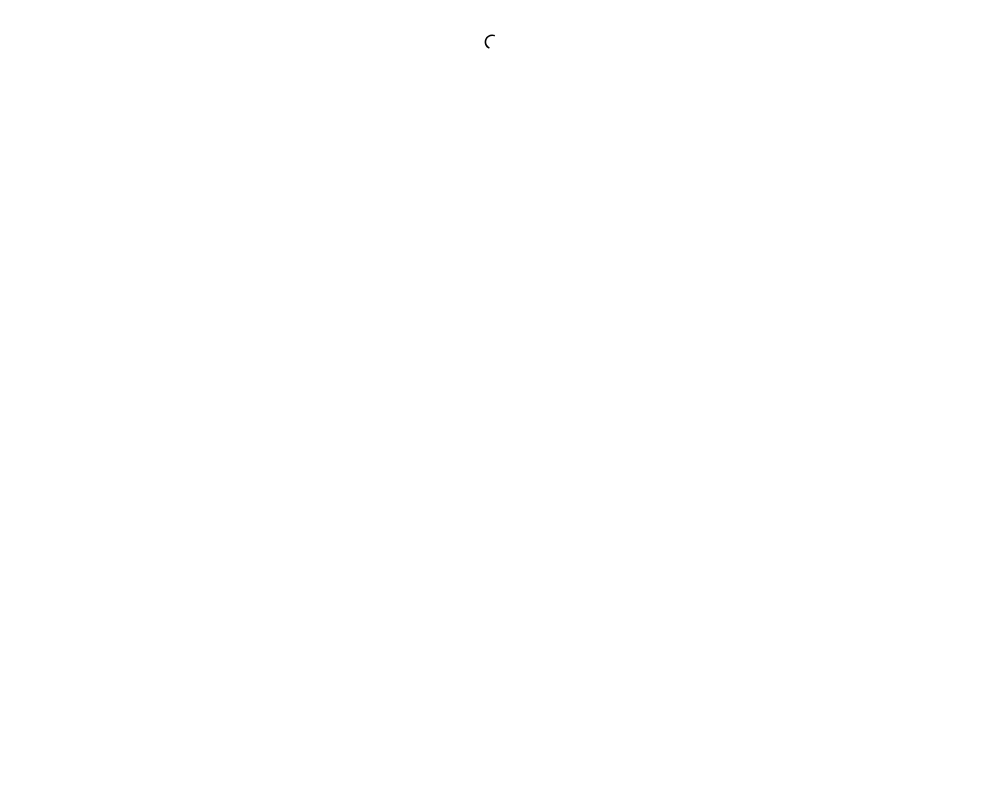scroll, scrollTop: 0, scrollLeft: 0, axis: both 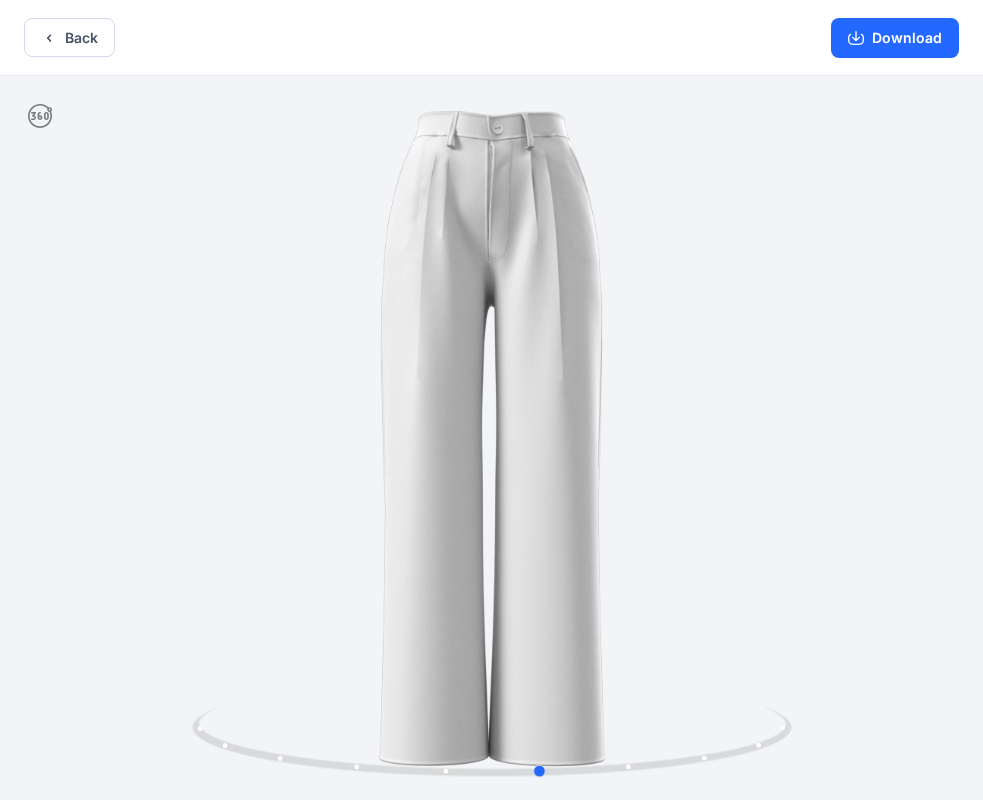drag, startPoint x: 654, startPoint y: 757, endPoint x: 705, endPoint y: 794, distance: 63.007935 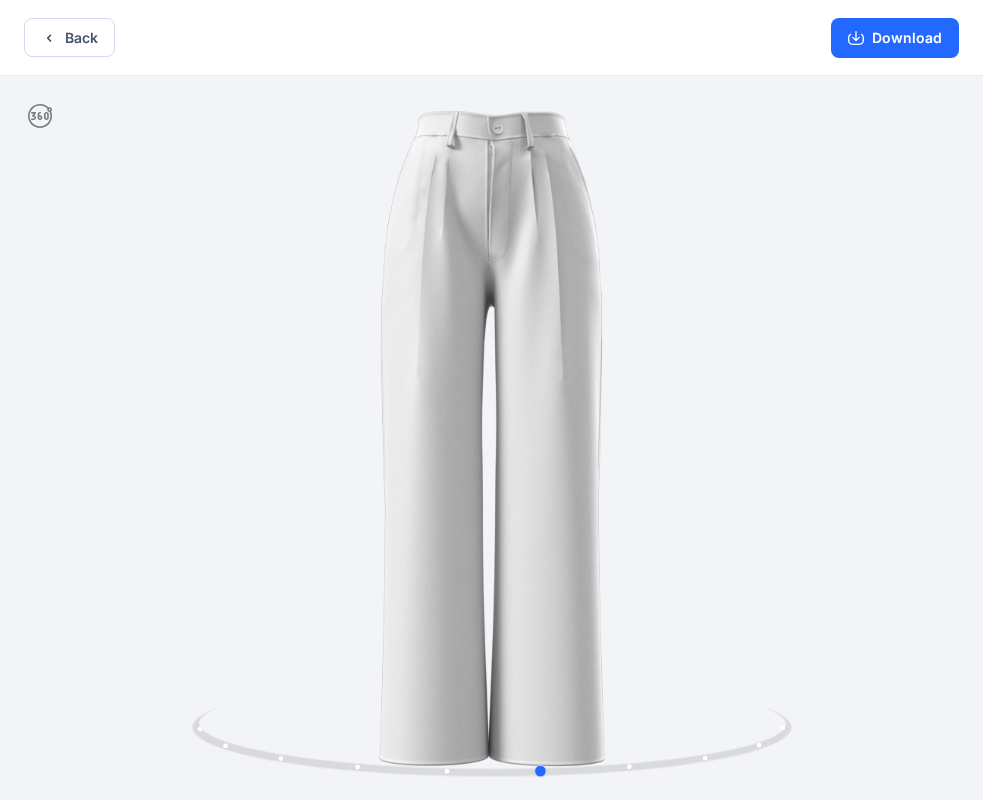 click at bounding box center (492, 755) 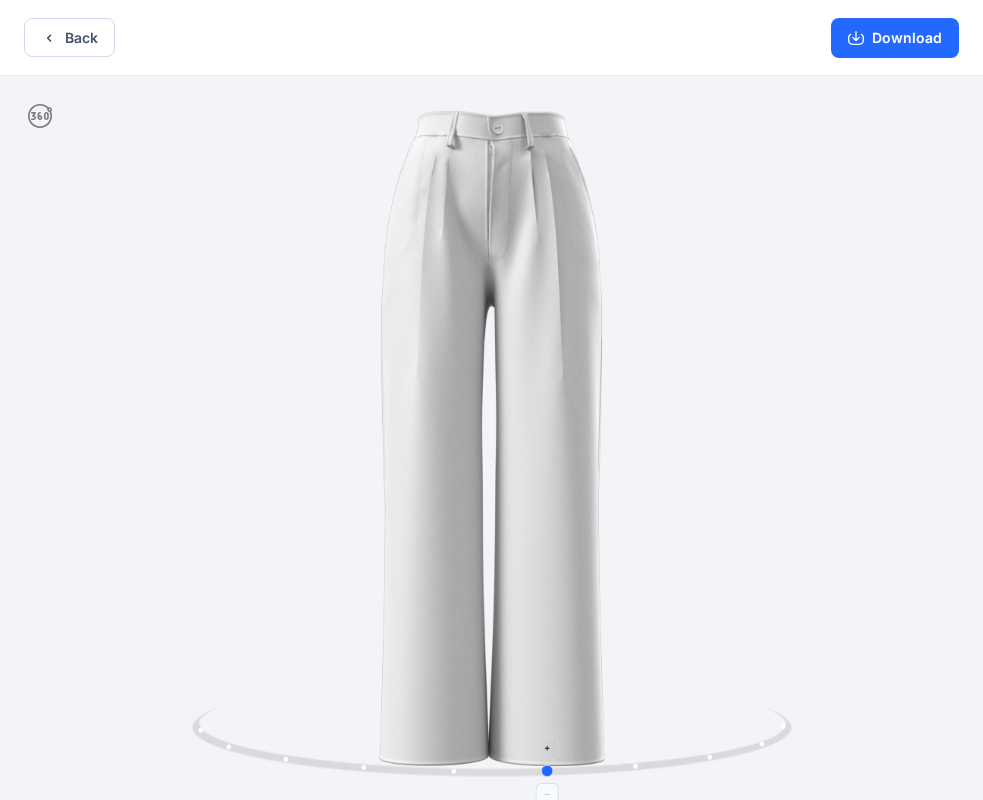 click 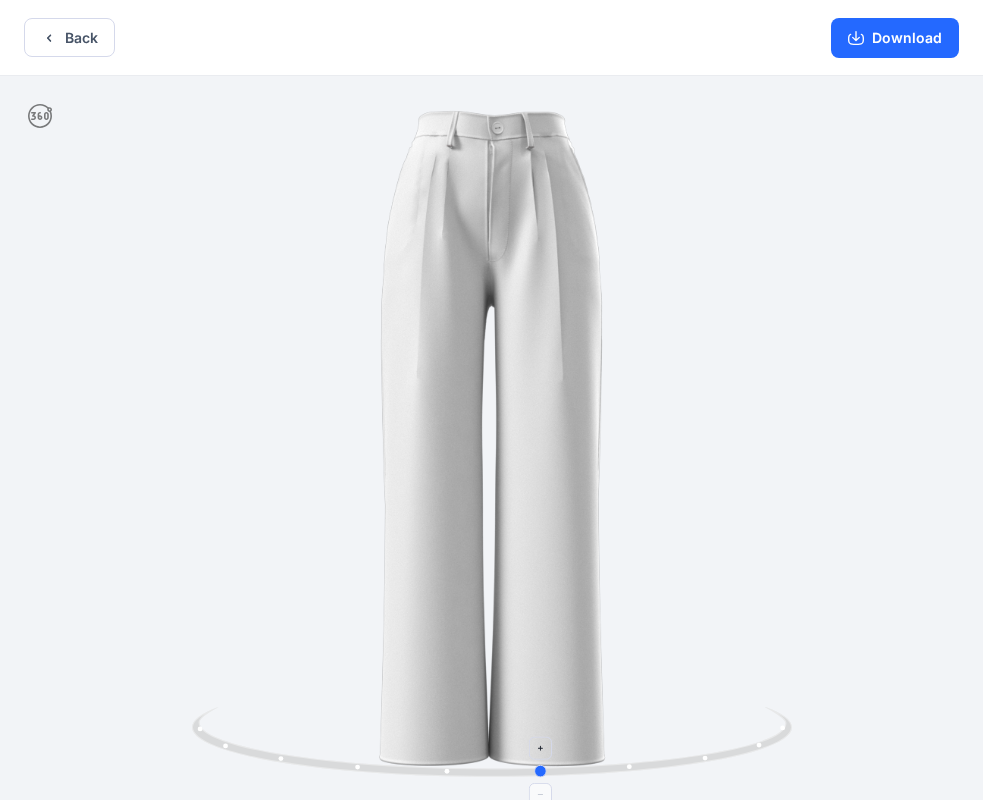 click 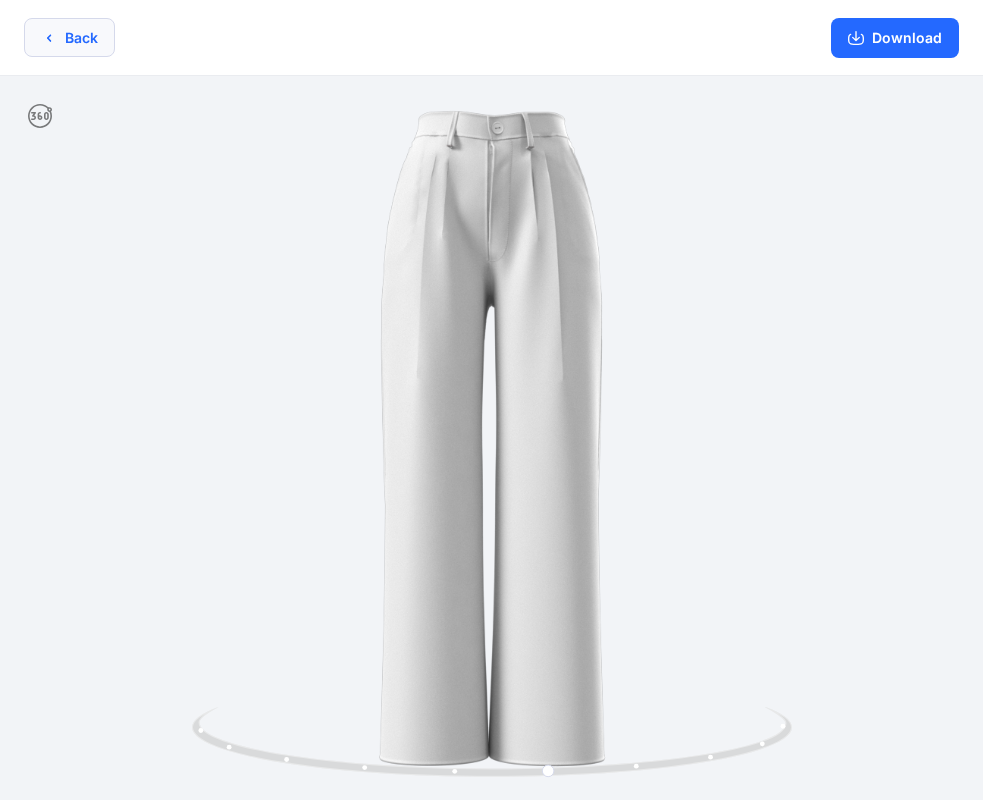 click on "Back" at bounding box center (69, 37) 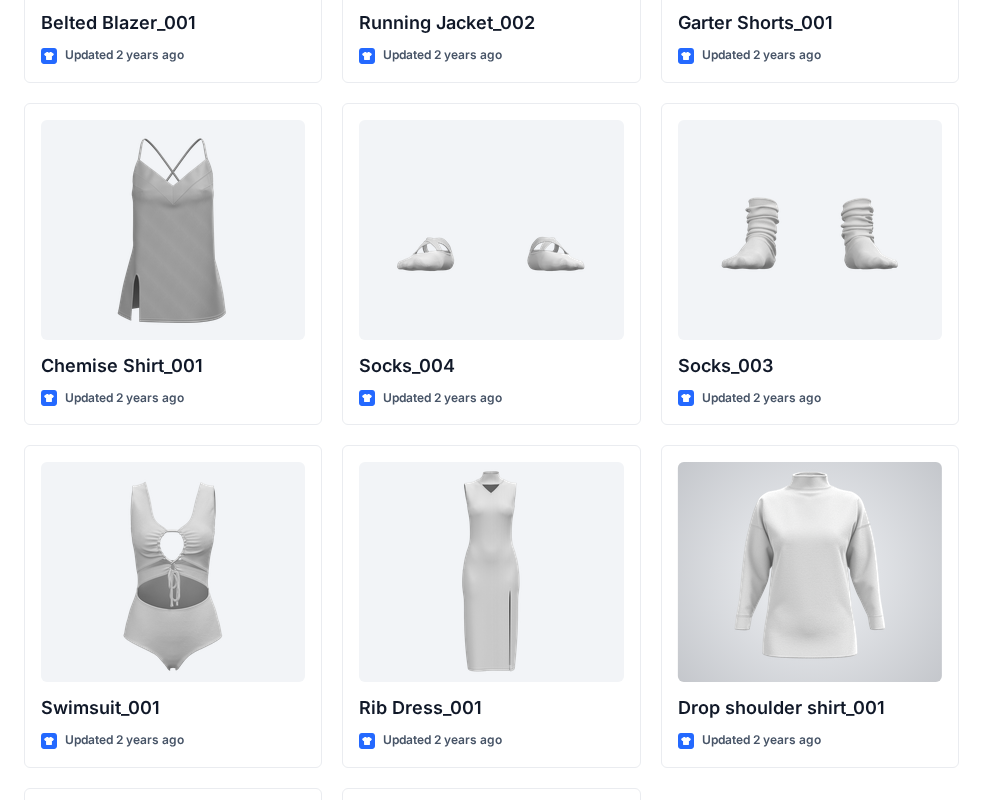 scroll, scrollTop: 24652, scrollLeft: 0, axis: vertical 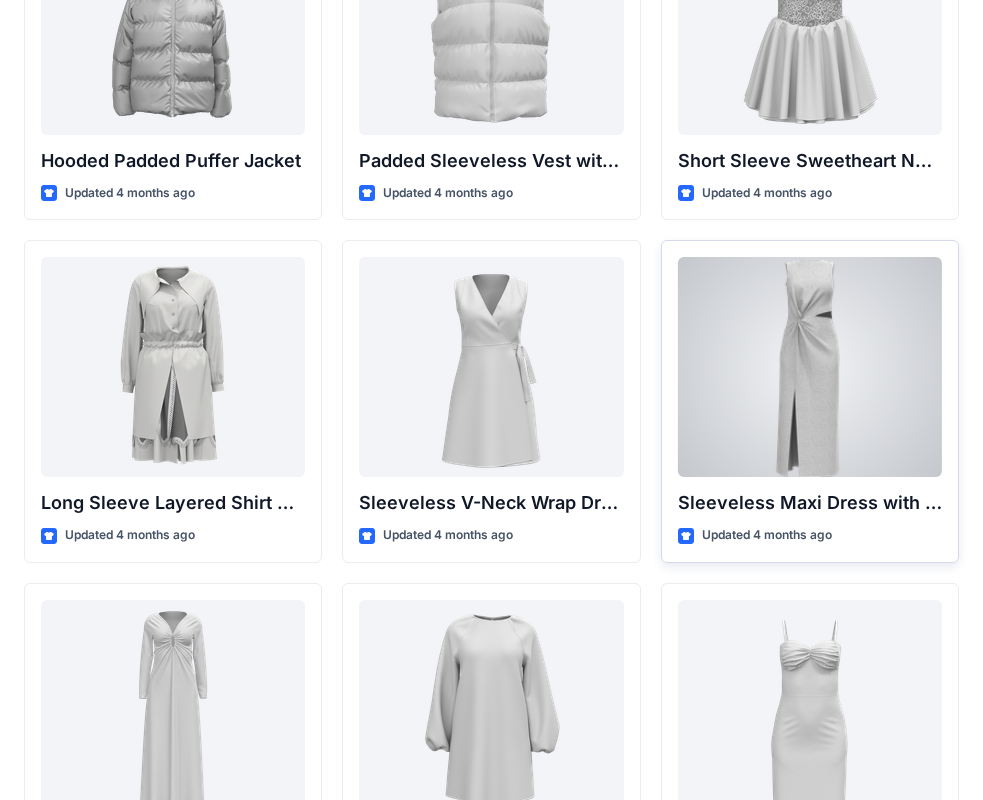 click at bounding box center [810, 367] 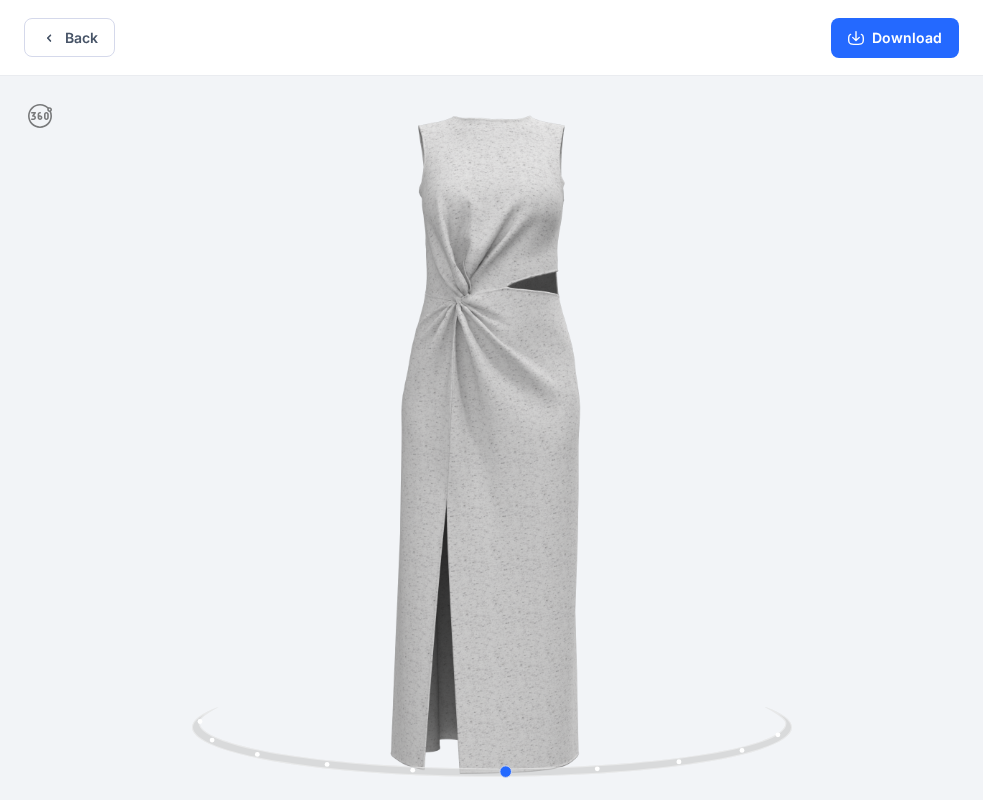 drag, startPoint x: 623, startPoint y: 640, endPoint x: 638, endPoint y: 696, distance: 57.974133 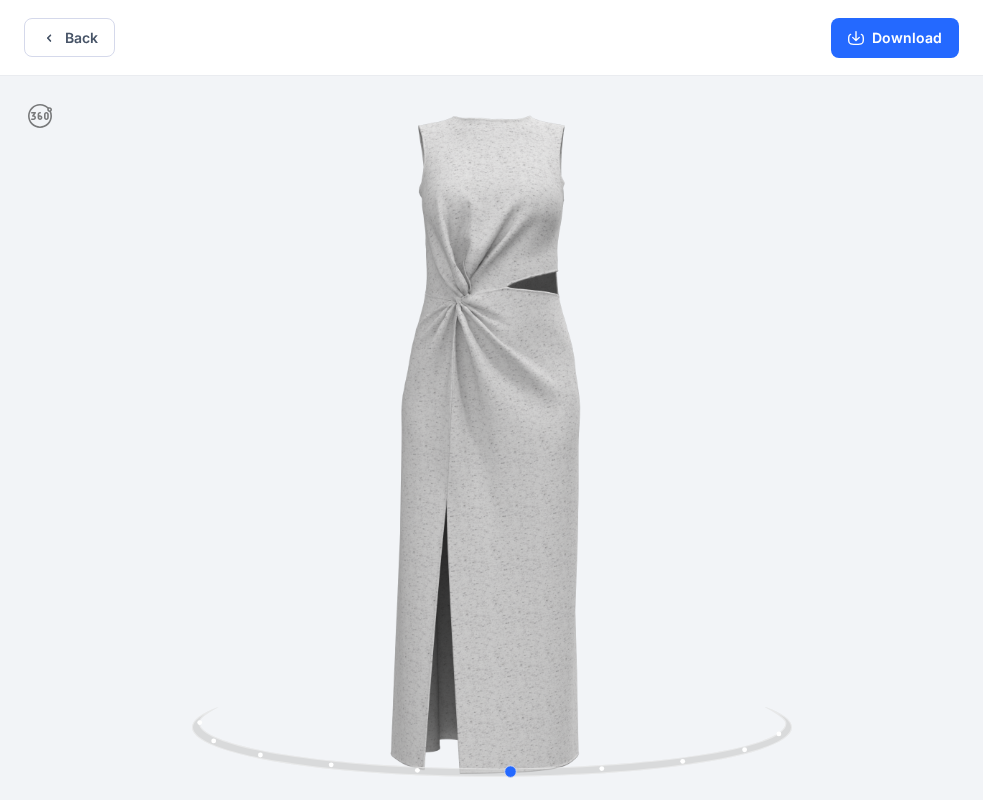 drag, startPoint x: 653, startPoint y: 768, endPoint x: 646, endPoint y: 784, distance: 17.464249 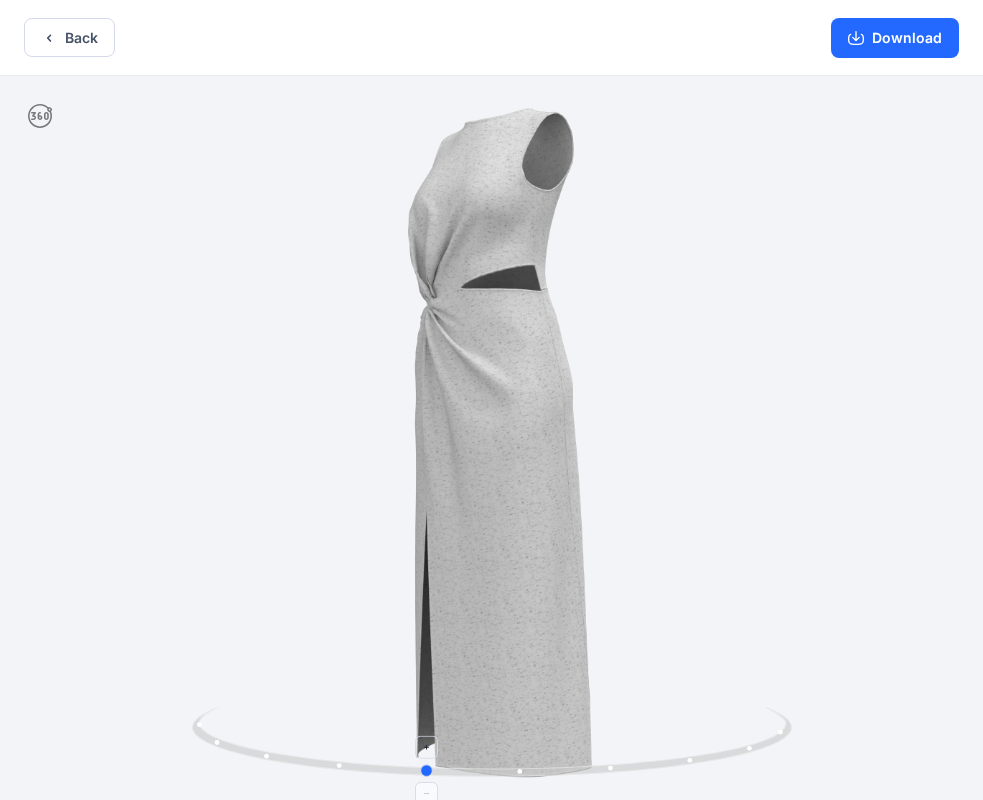 drag, startPoint x: 694, startPoint y: 748, endPoint x: 664, endPoint y: 745, distance: 30.149628 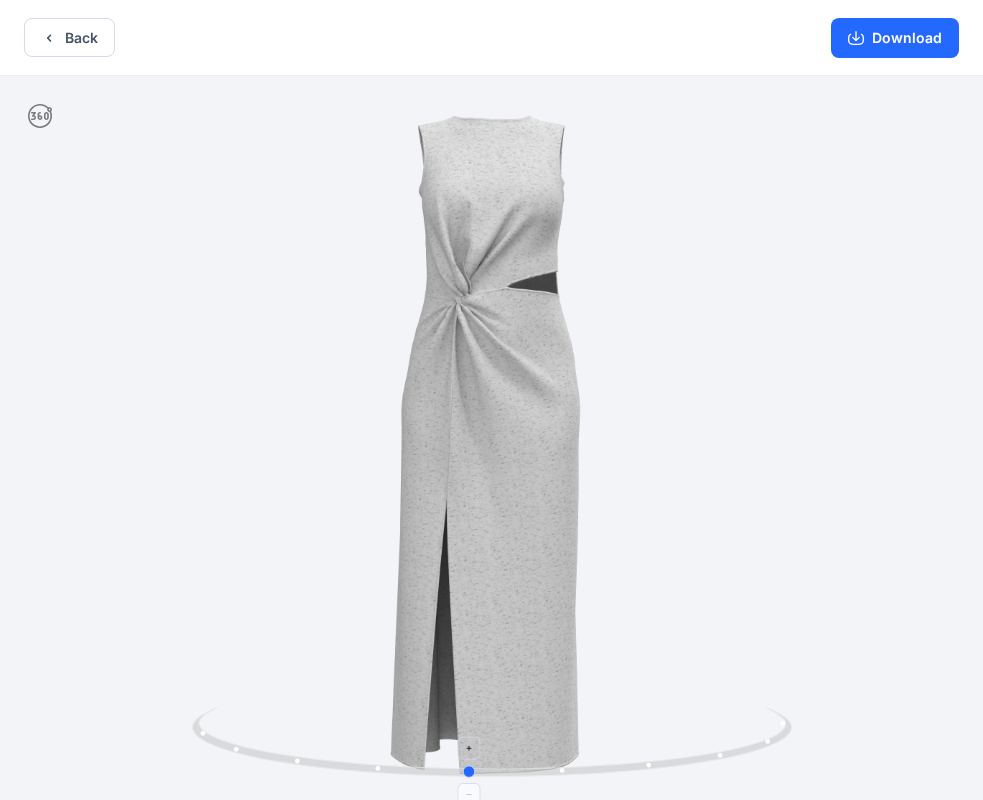 drag, startPoint x: 692, startPoint y: 744, endPoint x: 714, endPoint y: 743, distance: 22.022715 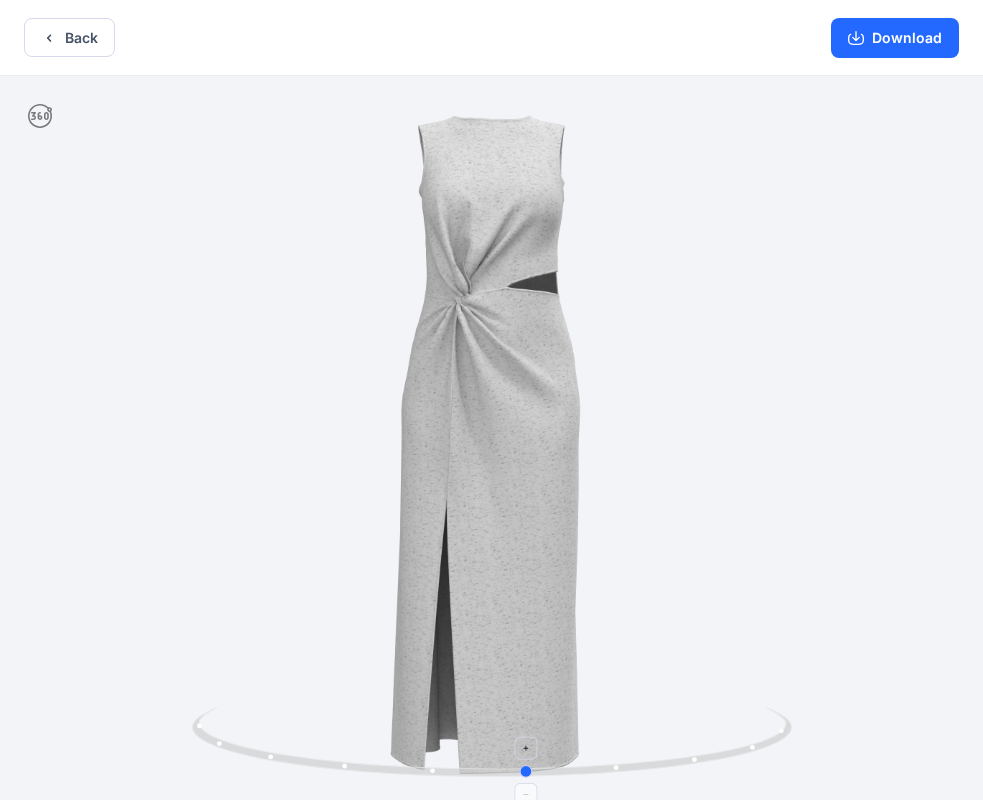 drag, startPoint x: 736, startPoint y: 750, endPoint x: 774, endPoint y: 760, distance: 39.293766 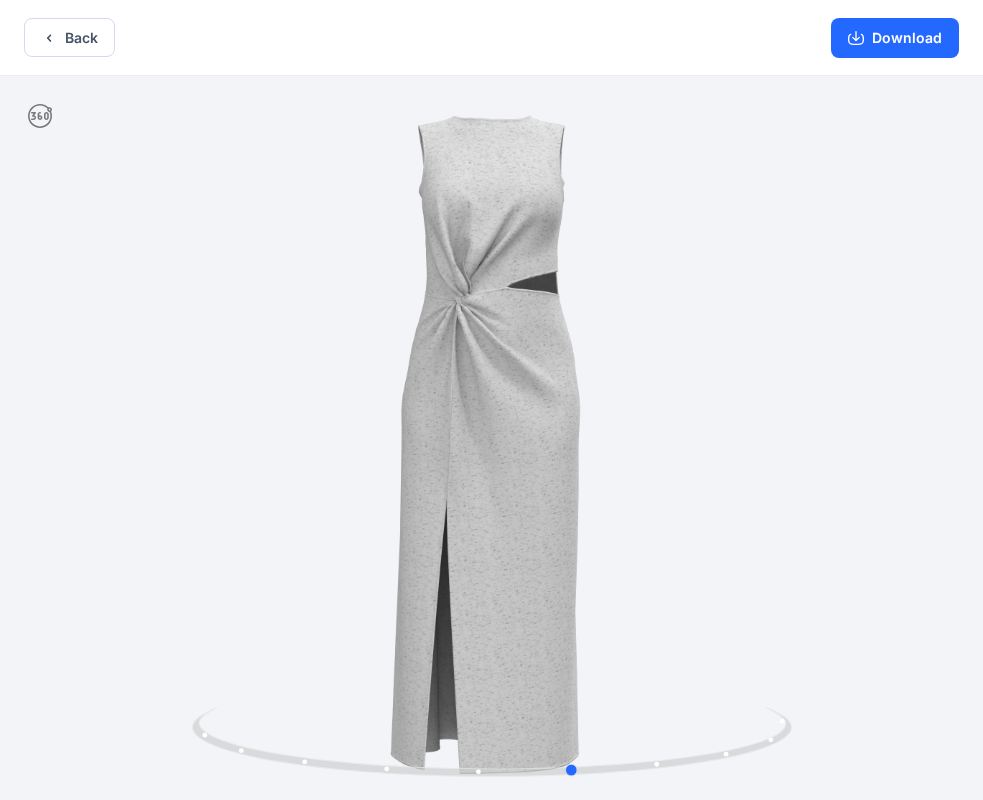 drag, startPoint x: 653, startPoint y: 762, endPoint x: 99, endPoint y: 702, distance: 557.2396 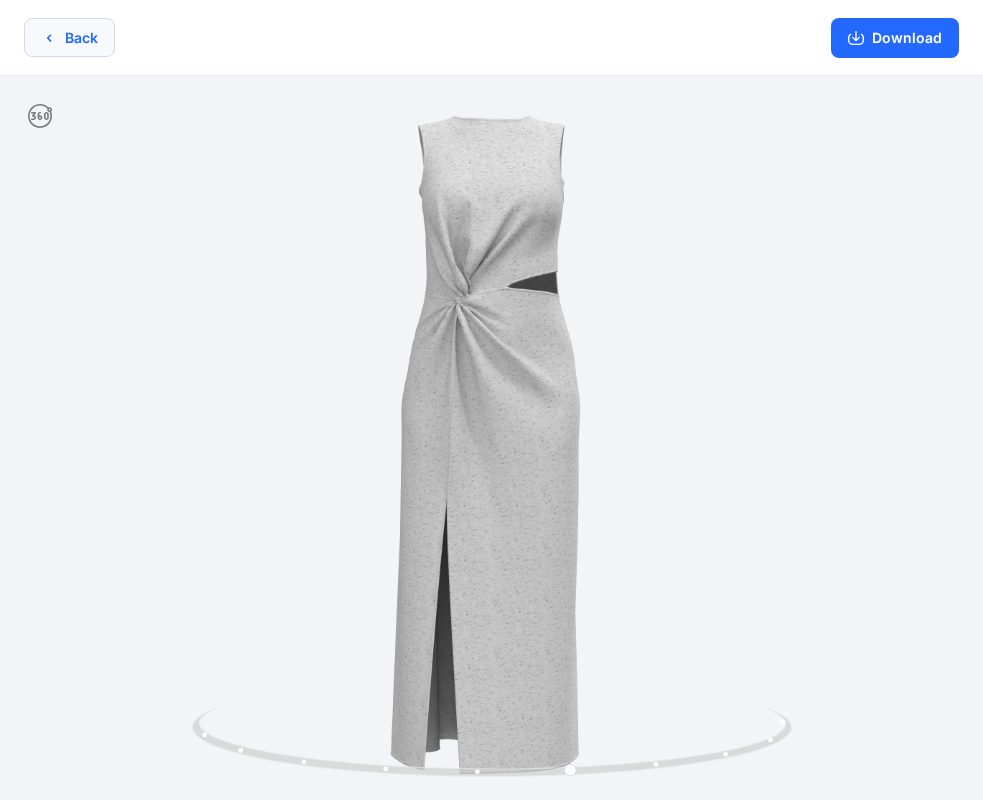 click on "Back" at bounding box center [69, 37] 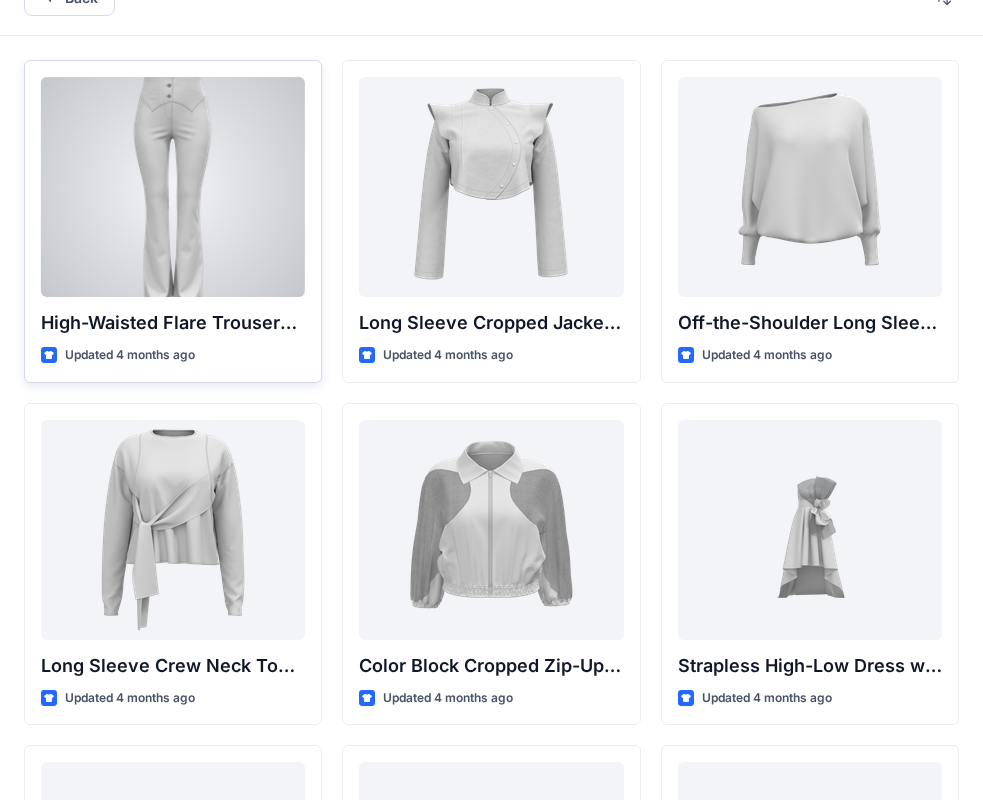 scroll, scrollTop: 0, scrollLeft: 0, axis: both 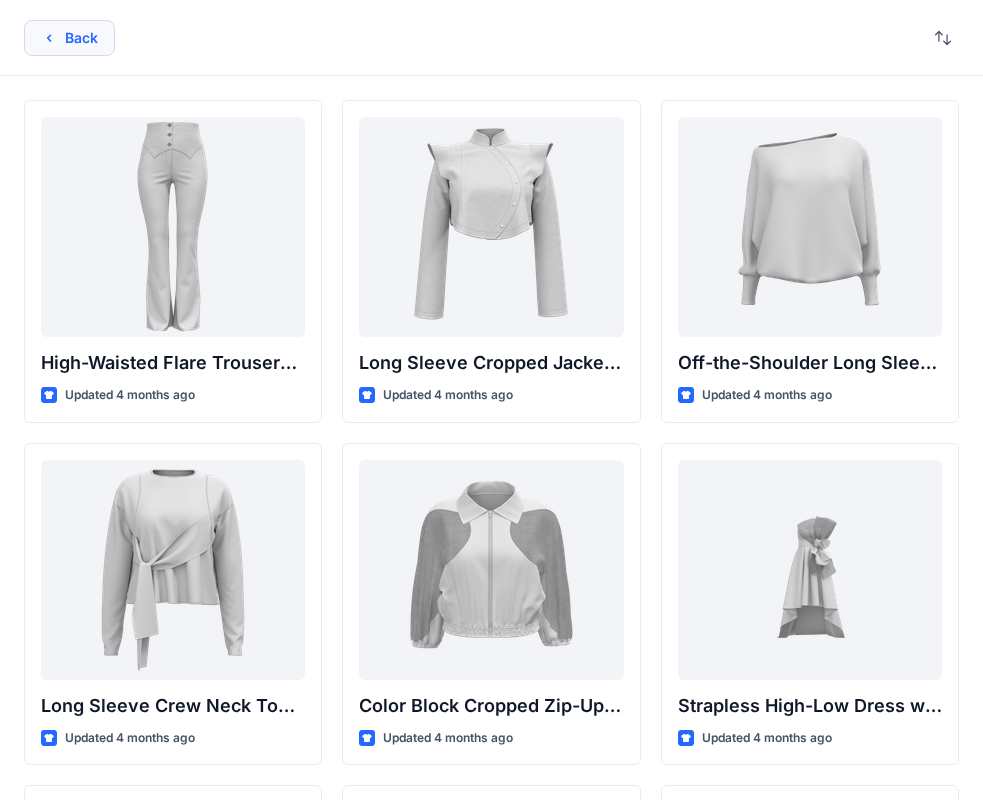click on "Back" at bounding box center [69, 38] 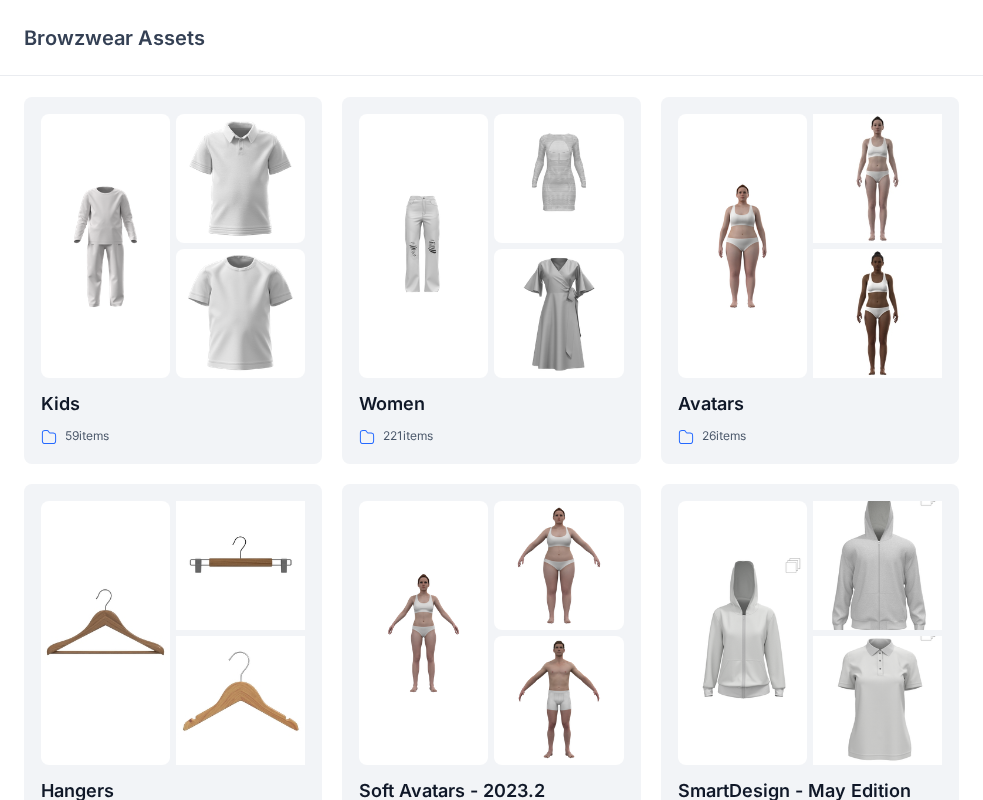 scroll, scrollTop: 0, scrollLeft: 0, axis: both 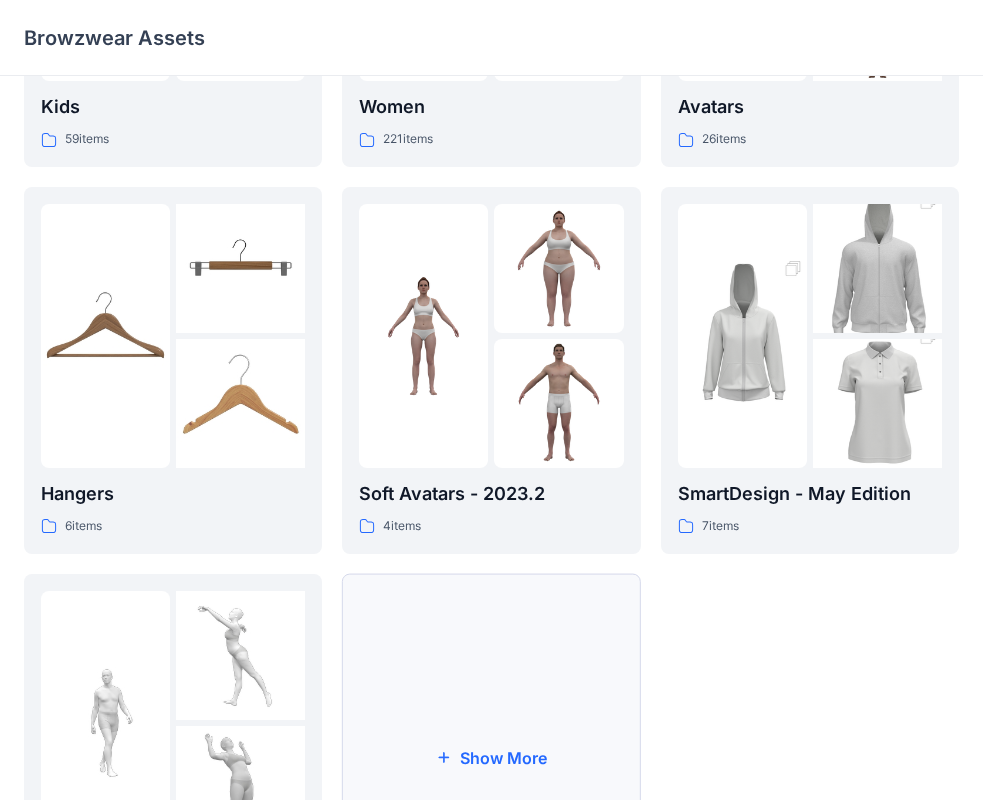 click on "Show More" at bounding box center [491, 757] 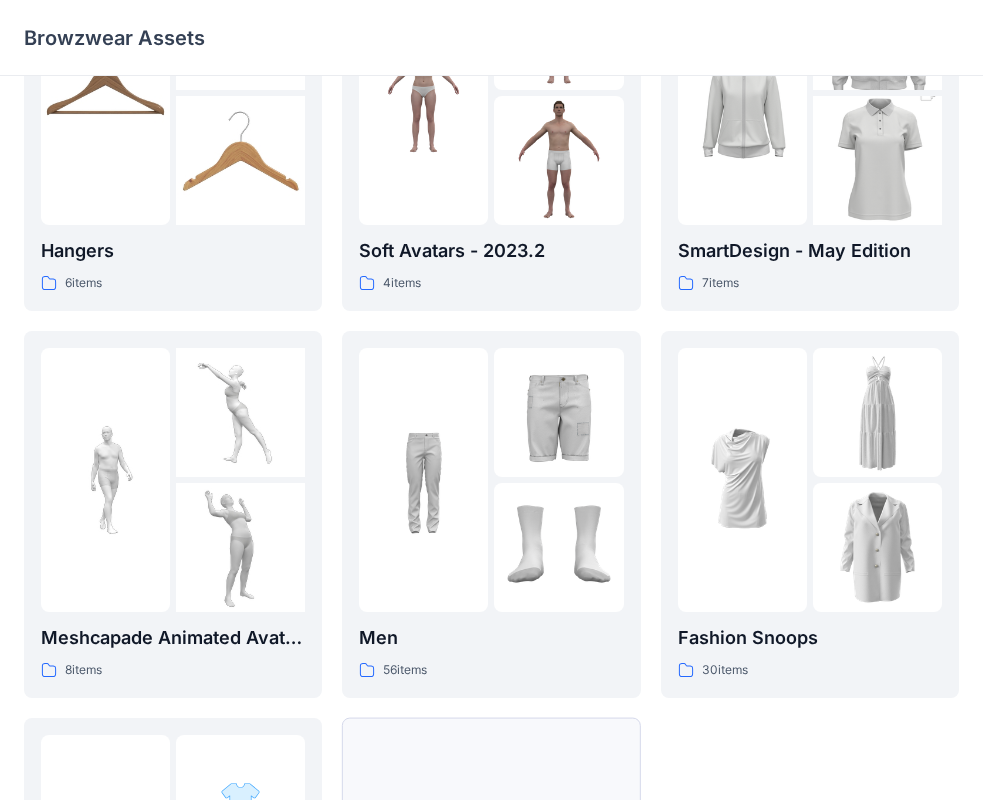 scroll, scrollTop: 800, scrollLeft: 0, axis: vertical 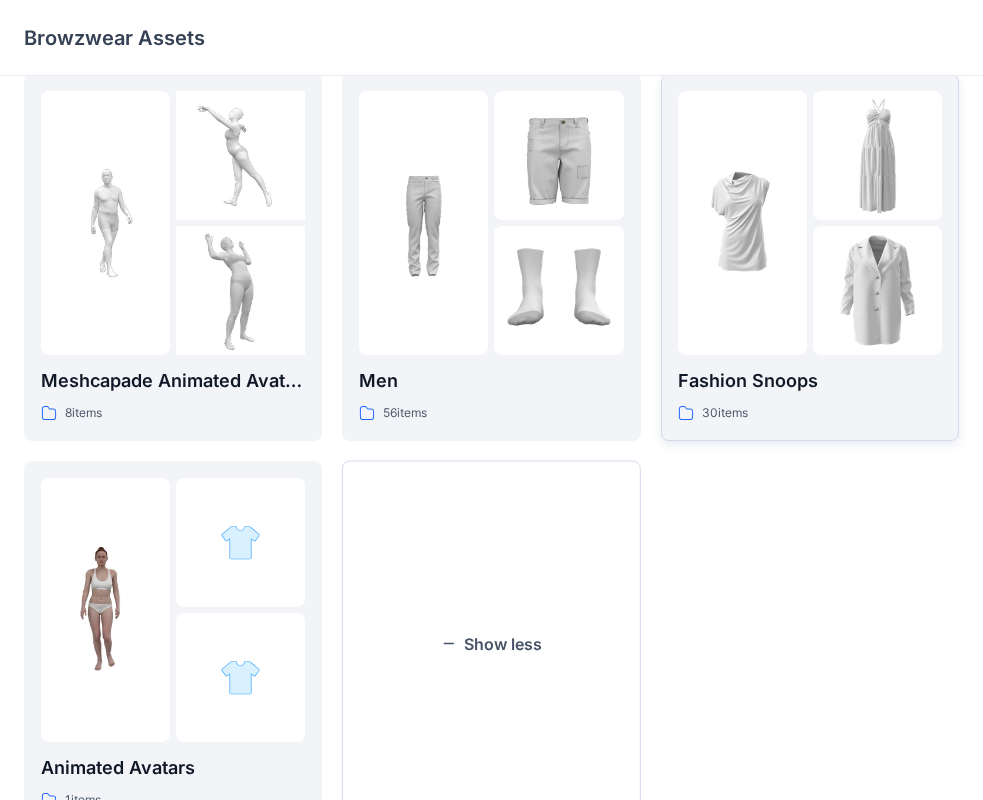 click at bounding box center (742, 223) 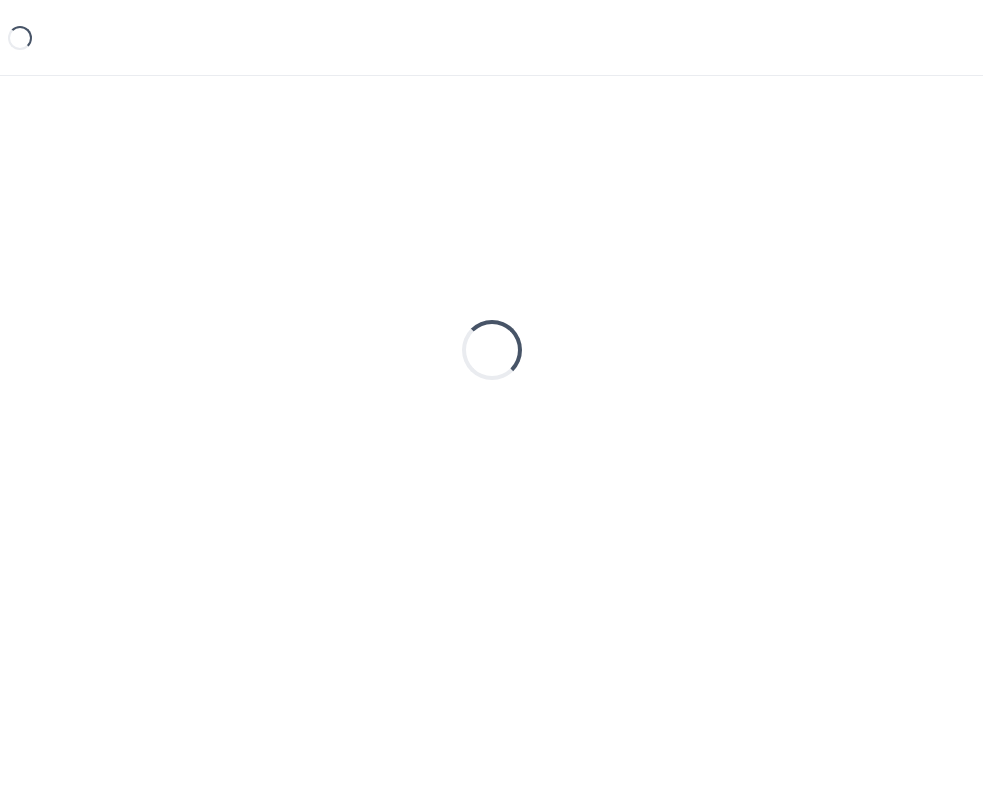 scroll, scrollTop: 0, scrollLeft: 0, axis: both 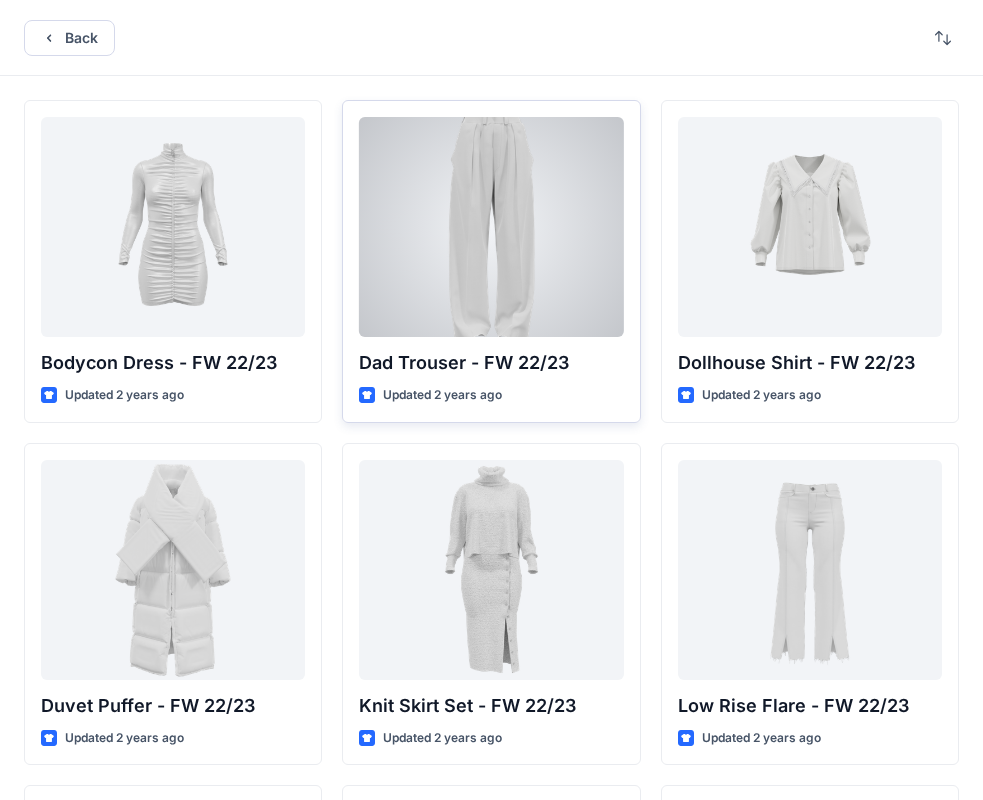 click at bounding box center (491, 227) 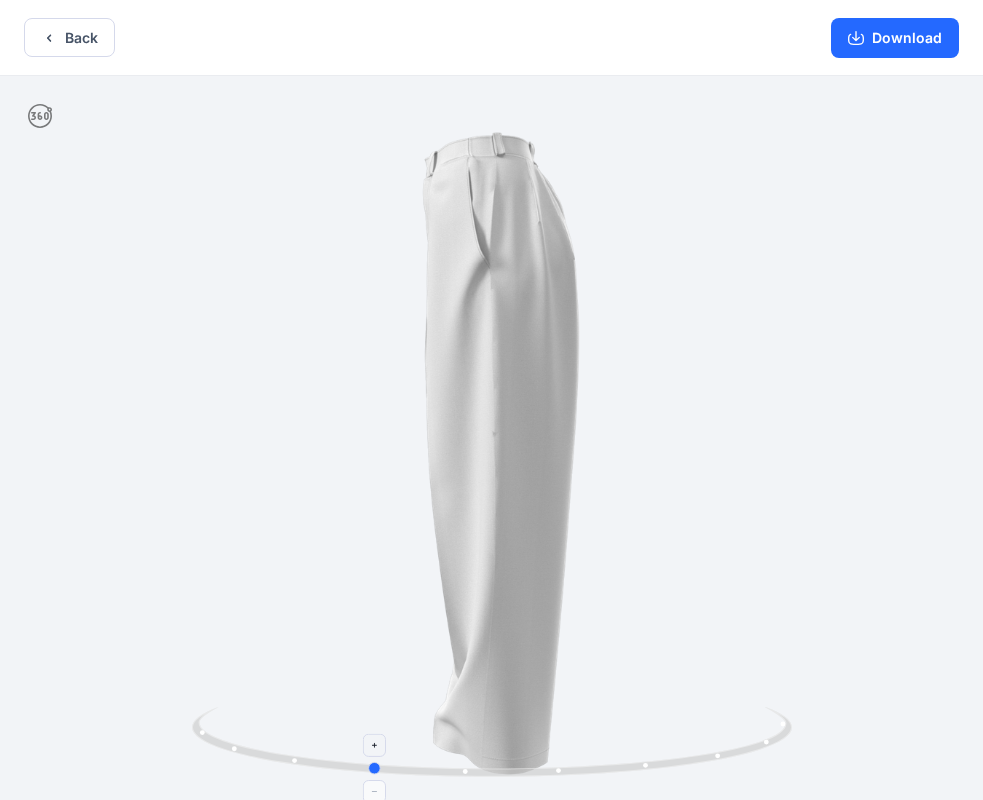 drag, startPoint x: 750, startPoint y: 754, endPoint x: 569, endPoint y: 625, distance: 222.26561 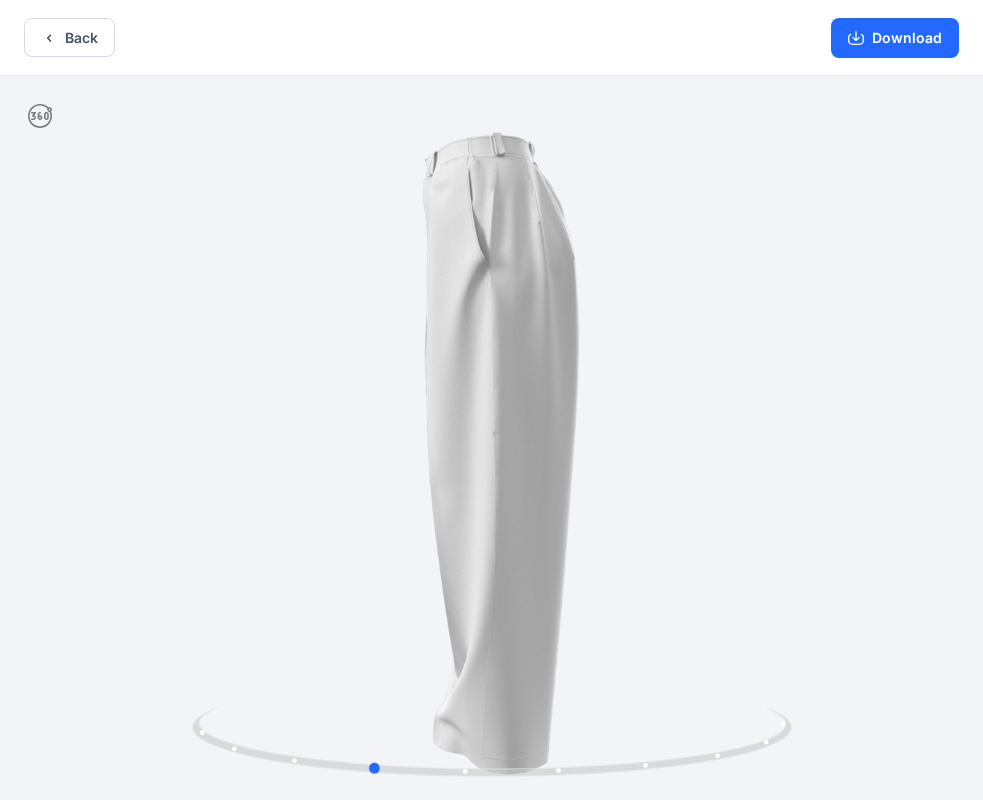 click 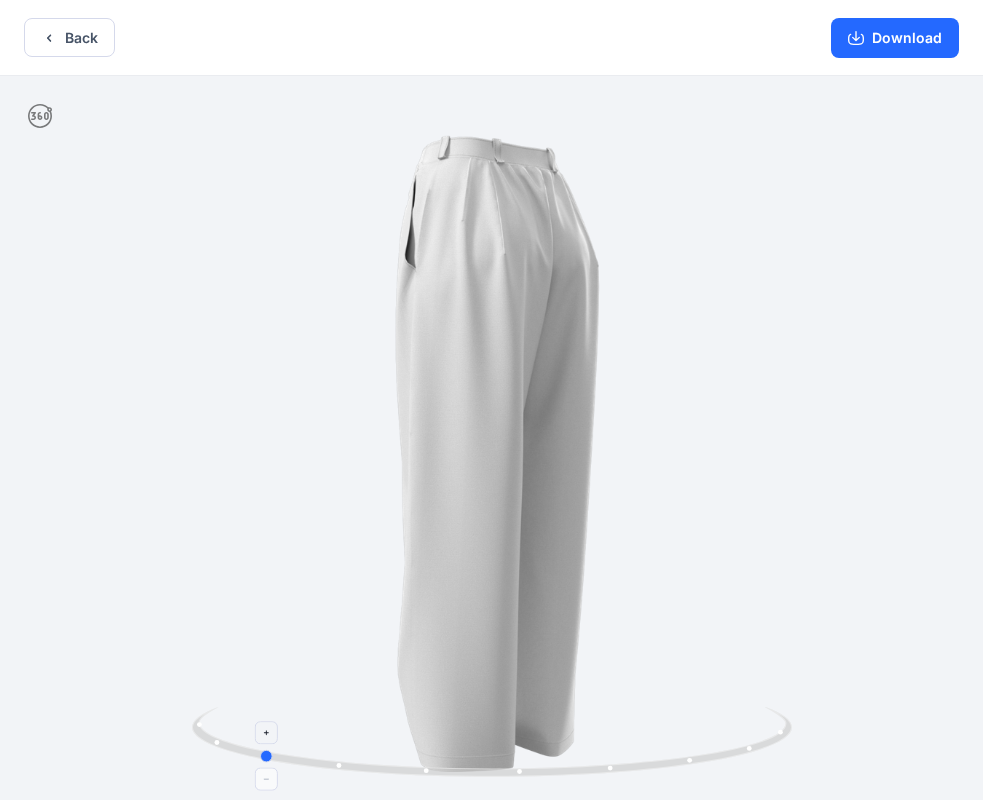drag, startPoint x: 746, startPoint y: 746, endPoint x: 629, endPoint y: 769, distance: 119.23926 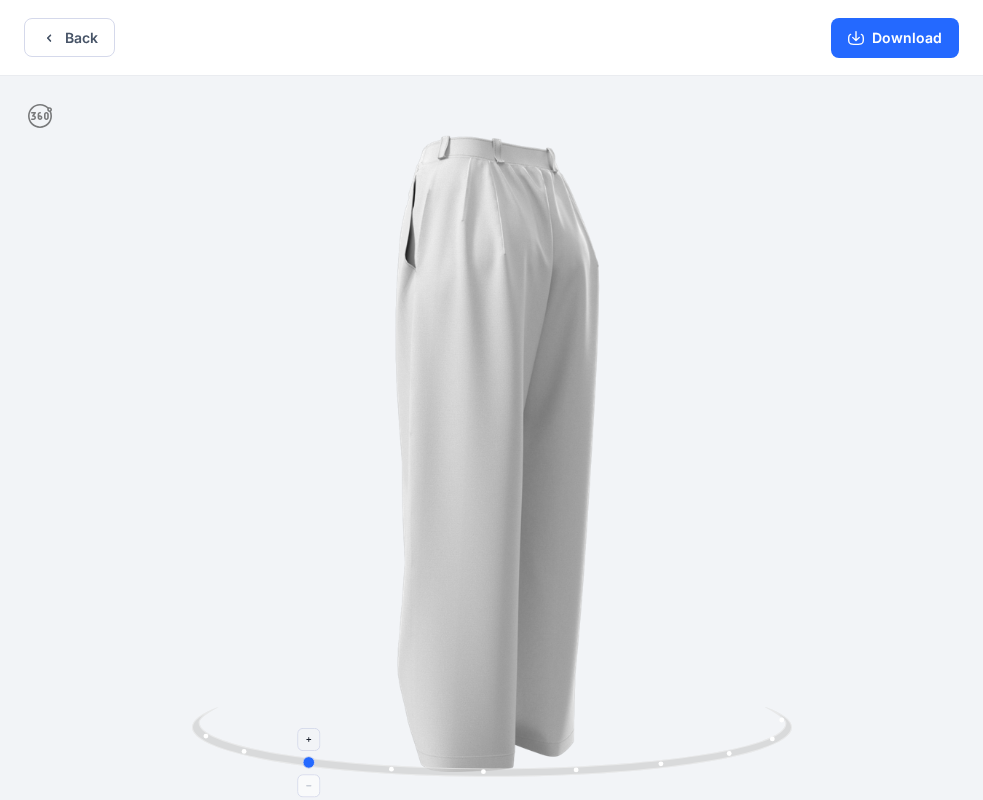 drag, startPoint x: 775, startPoint y: 753, endPoint x: 788, endPoint y: 753, distance: 13 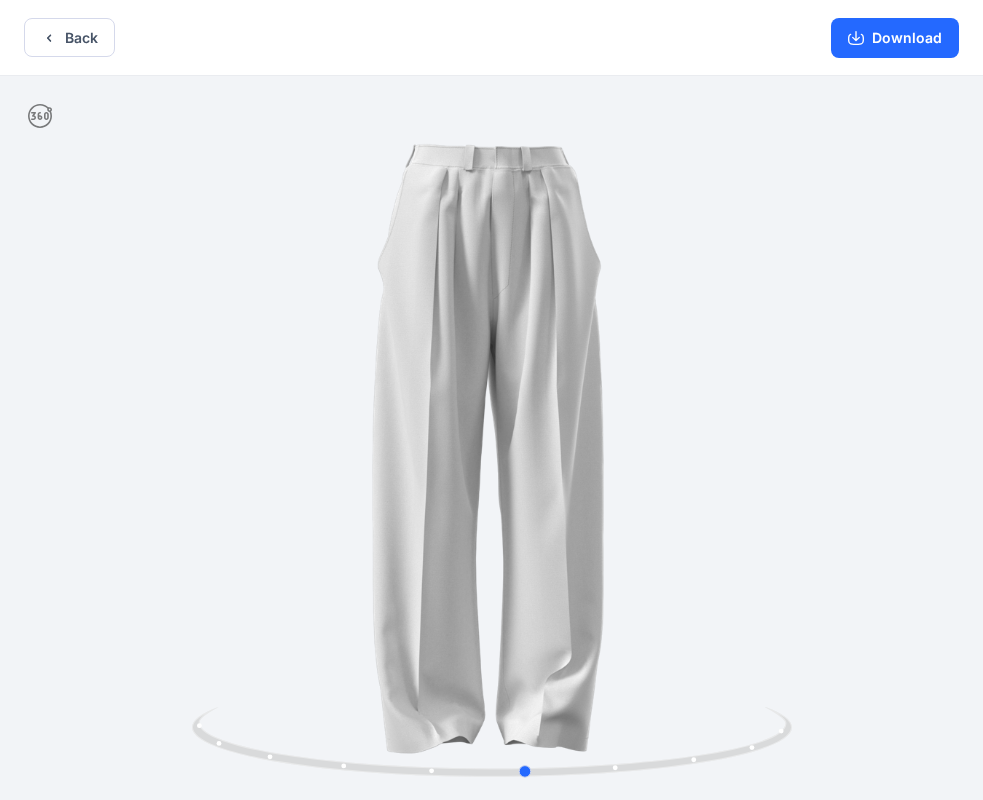 drag, startPoint x: 756, startPoint y: 743, endPoint x: 966, endPoint y: 722, distance: 211.0474 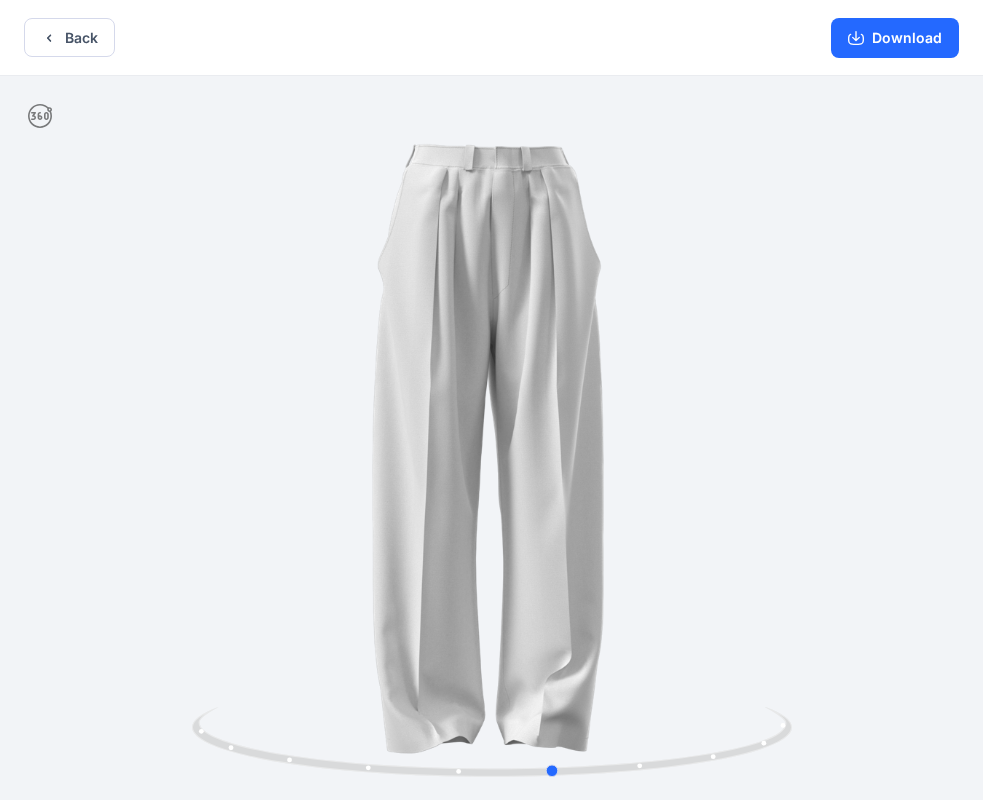 drag, startPoint x: 716, startPoint y: 750, endPoint x: 775, endPoint y: 782, distance: 67.11929 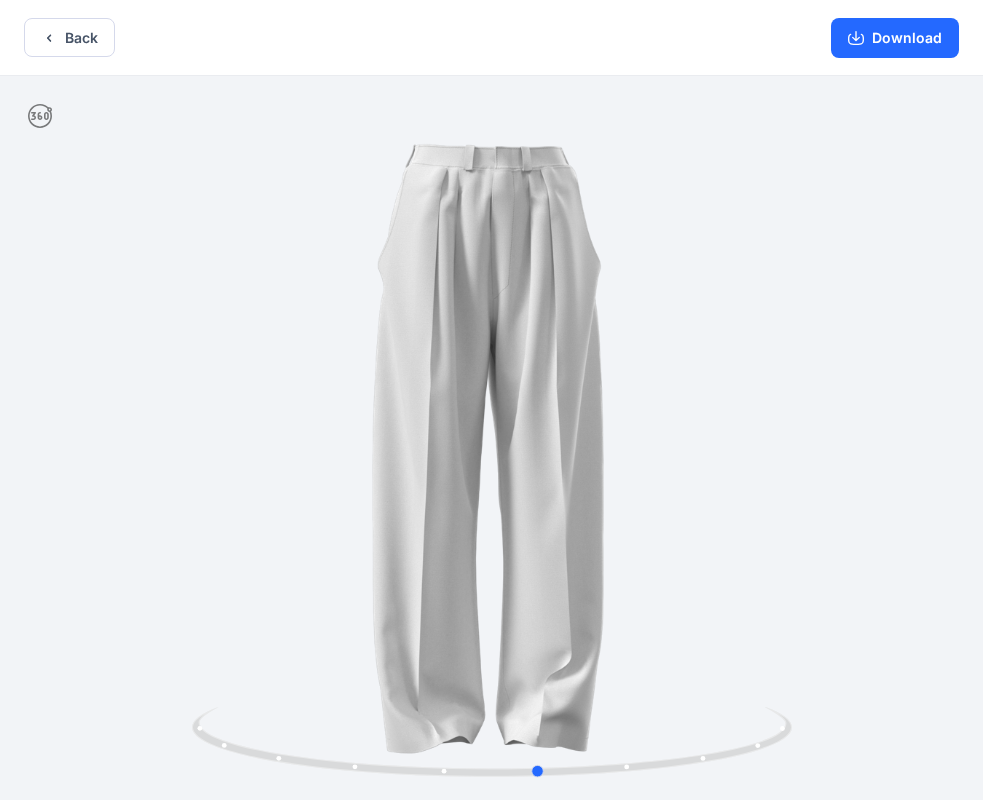 drag, startPoint x: 727, startPoint y: 751, endPoint x: 717, endPoint y: 782, distance: 32.572994 